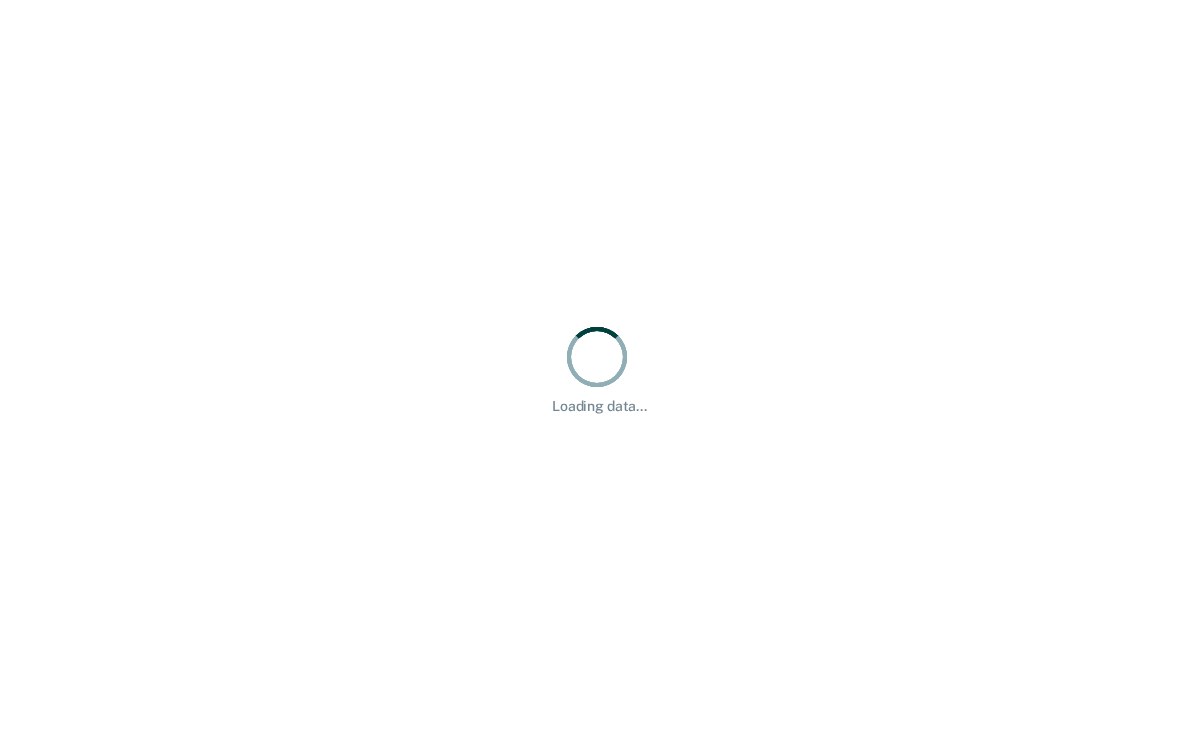 scroll, scrollTop: 0, scrollLeft: 0, axis: both 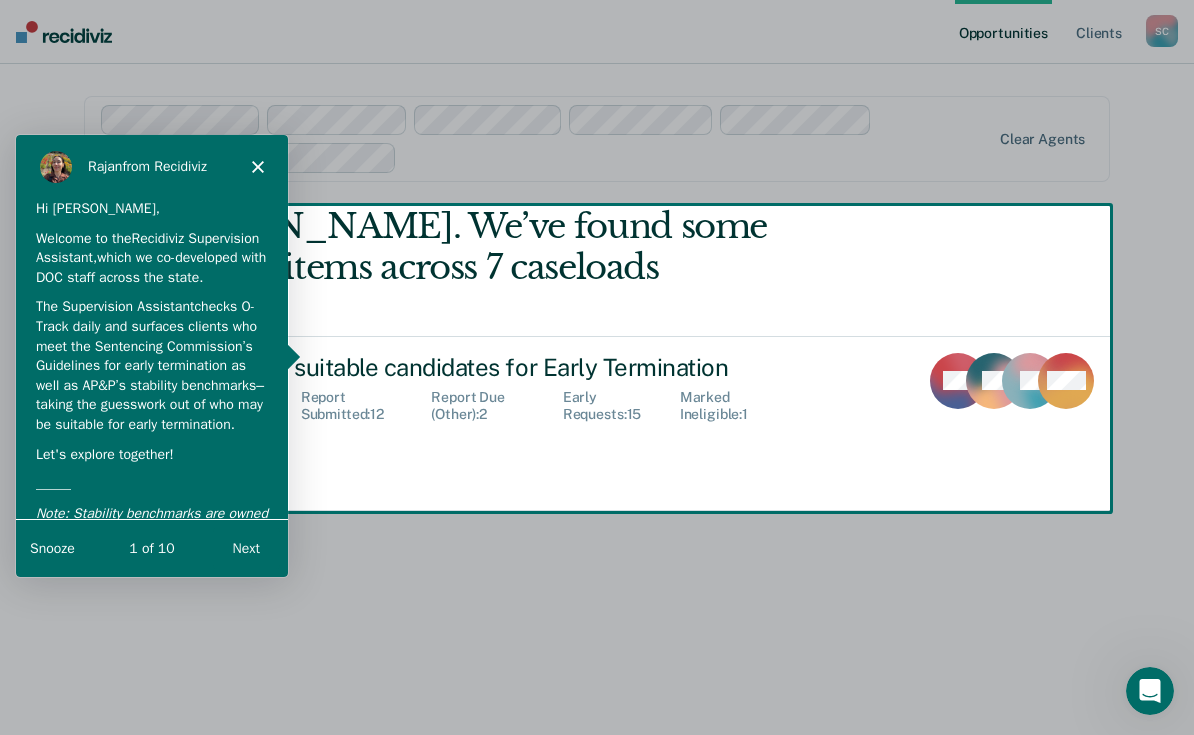 click 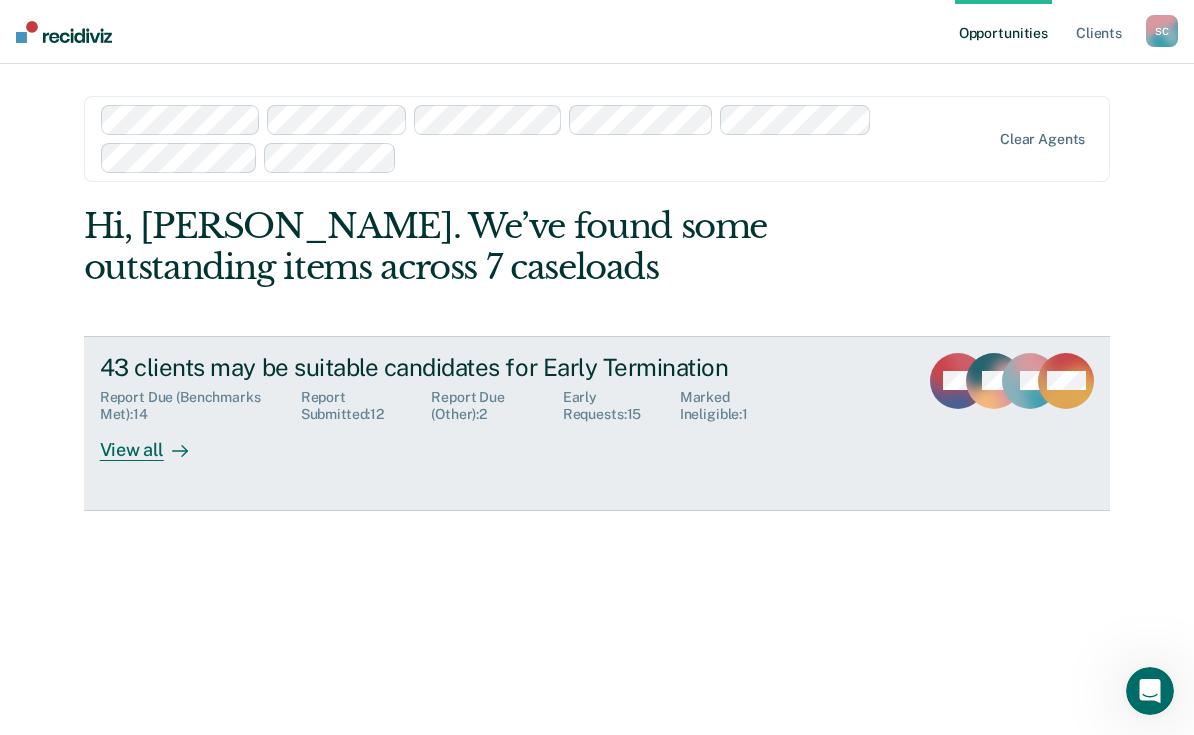 click at bounding box center [176, 450] 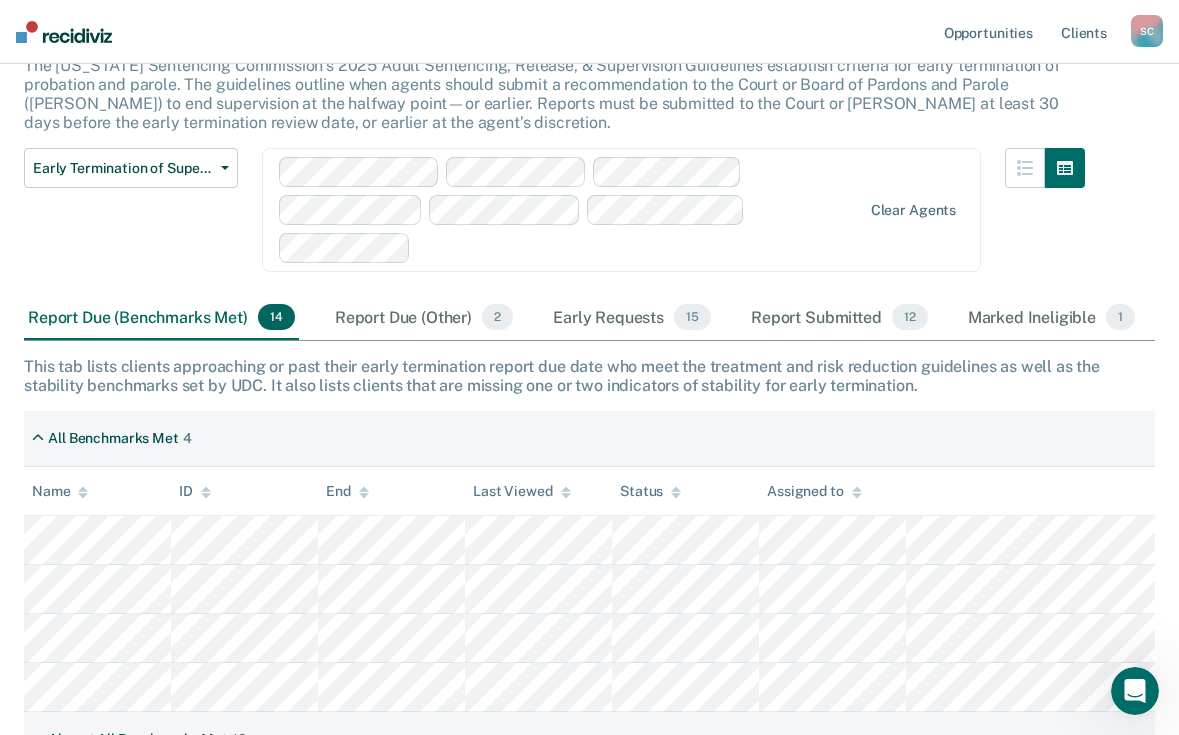 scroll, scrollTop: 0, scrollLeft: 0, axis: both 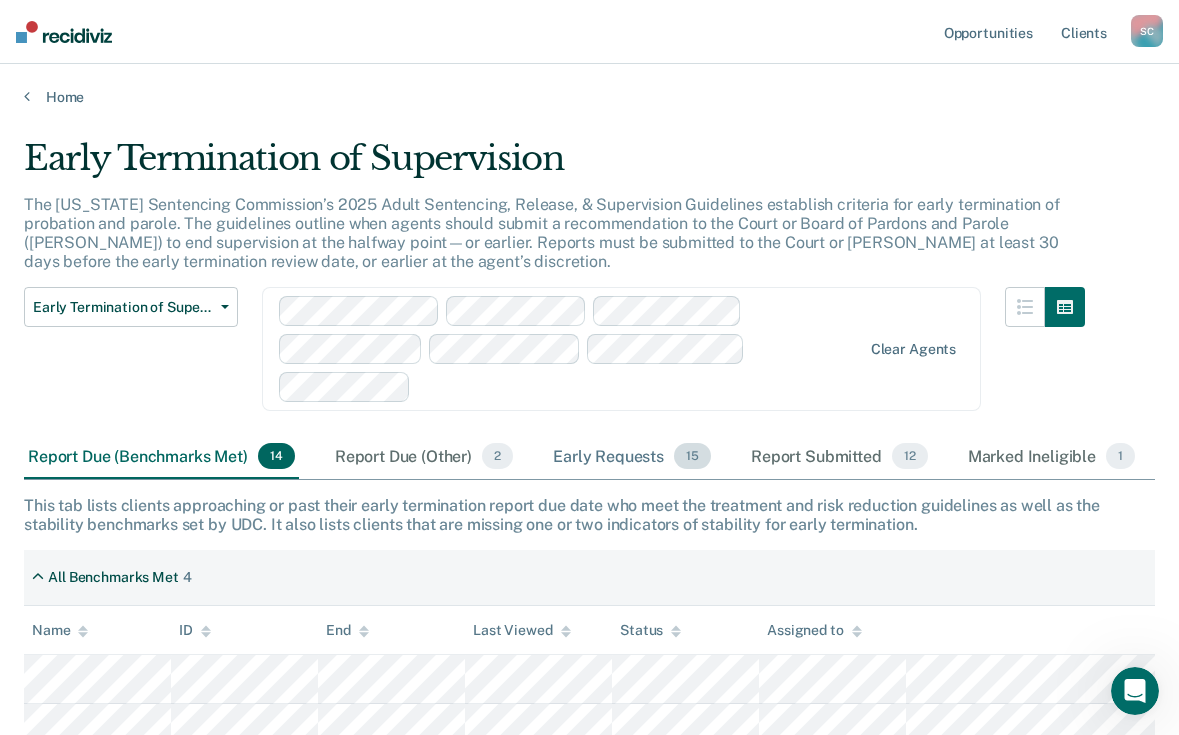click on "Early Requests 15" at bounding box center [632, 457] 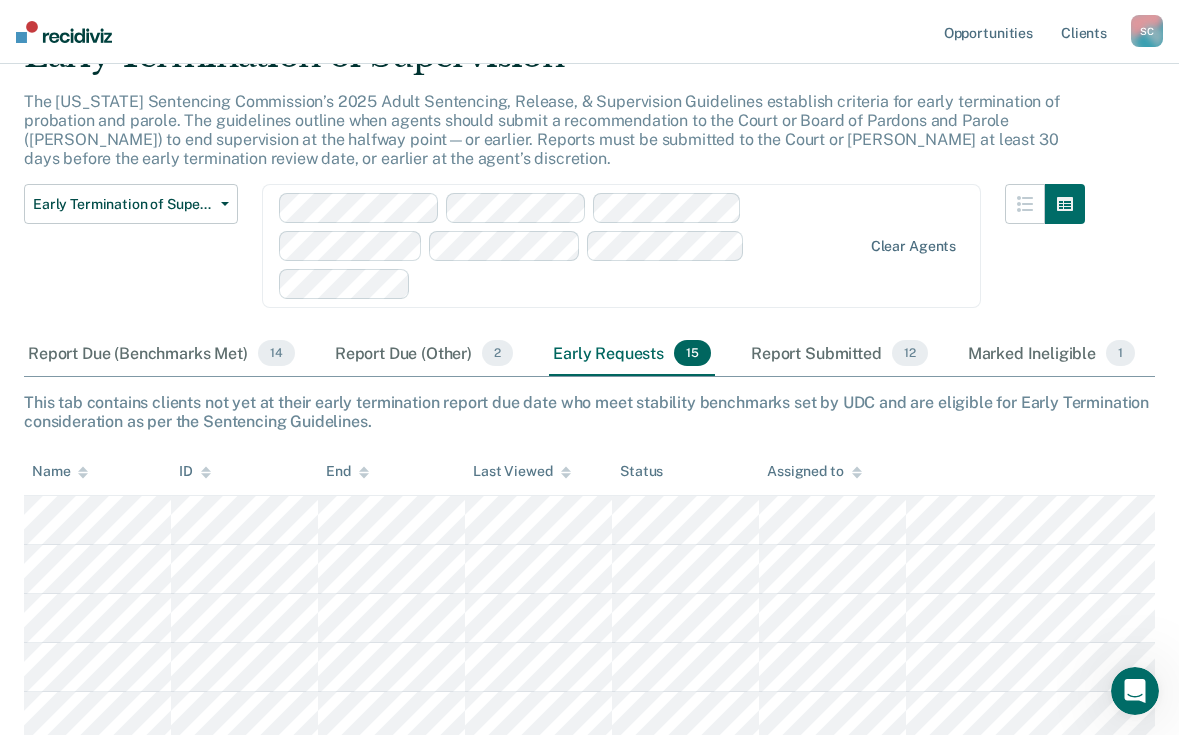 scroll, scrollTop: 0, scrollLeft: 0, axis: both 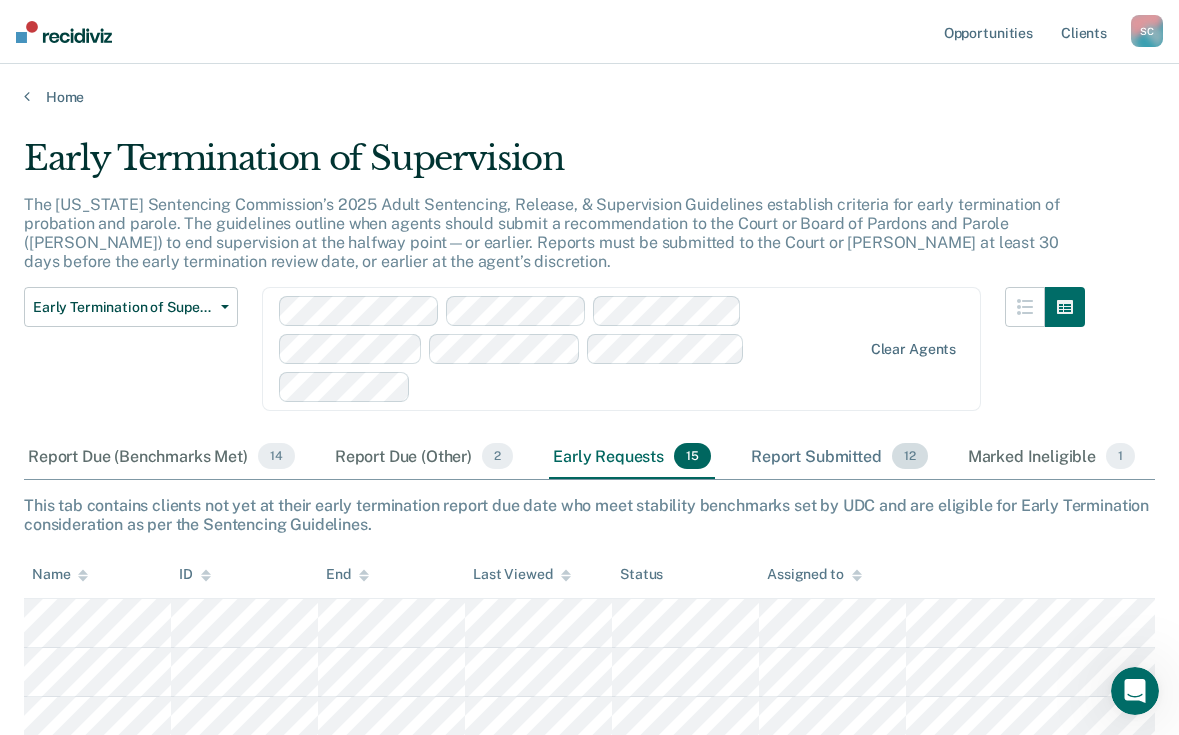 click on "Report Submitted 12" at bounding box center [839, 457] 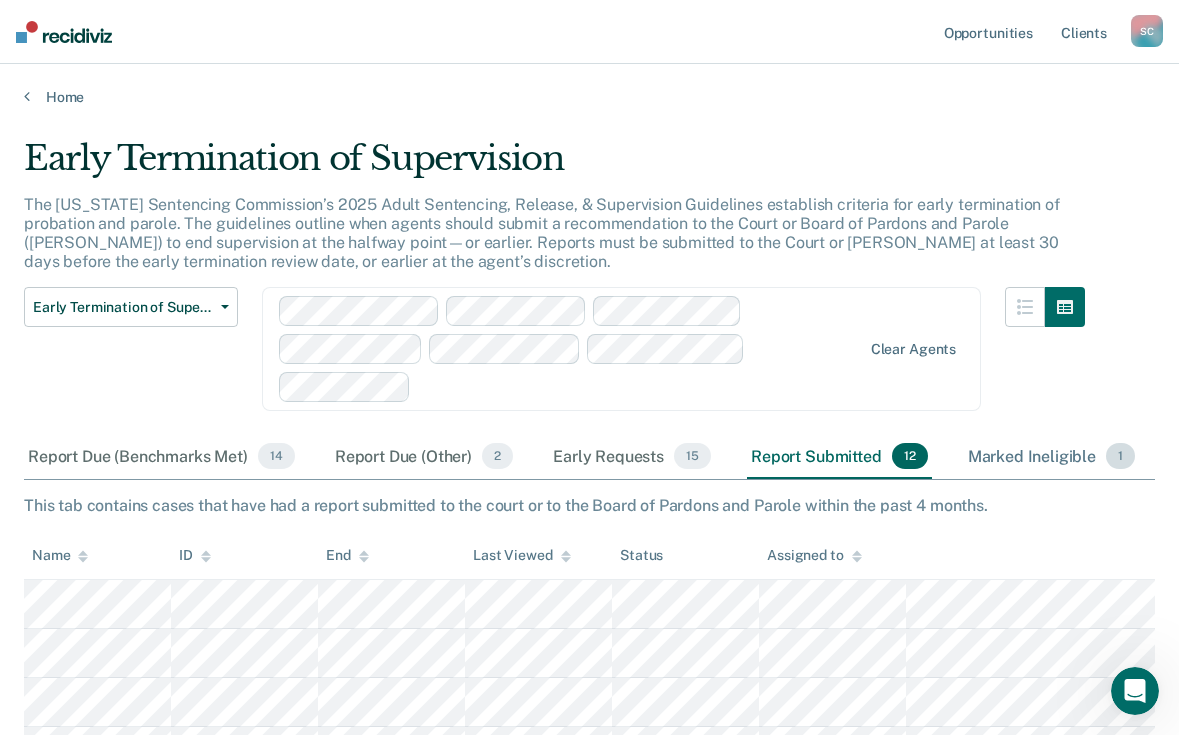 click on "Marked Ineligible 1" at bounding box center (1052, 457) 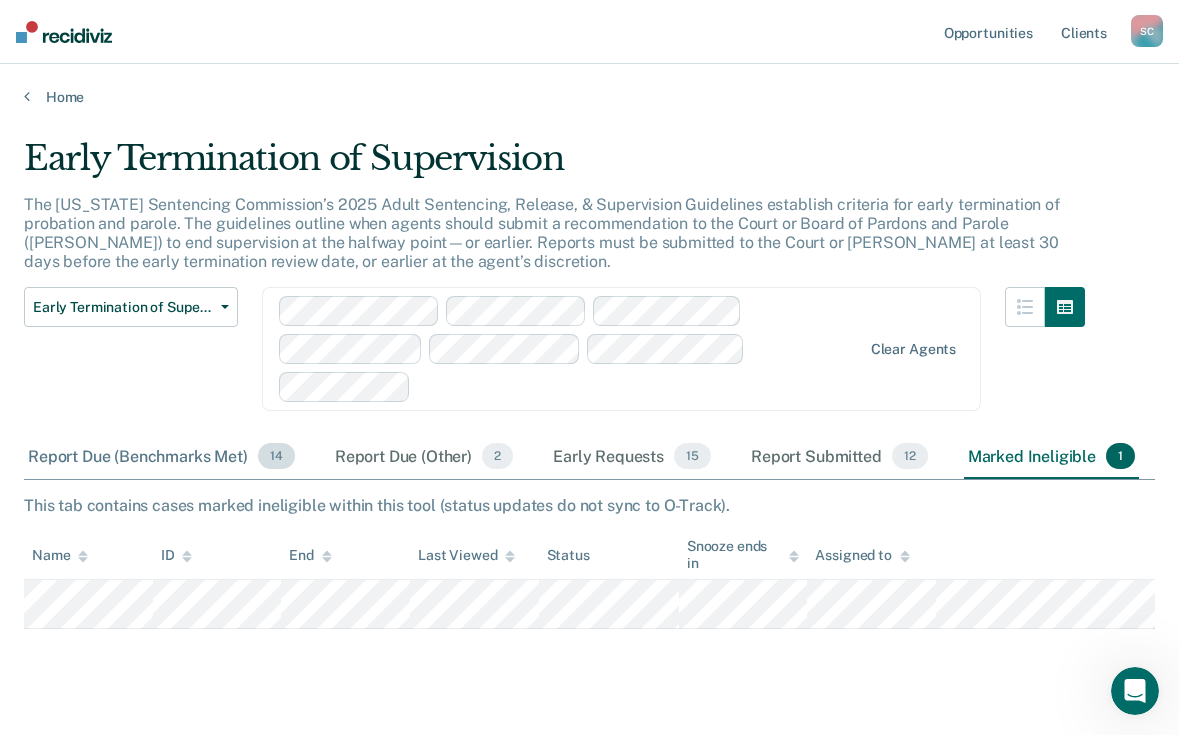 click on "Report Due (Benchmarks Met) 14" at bounding box center [161, 457] 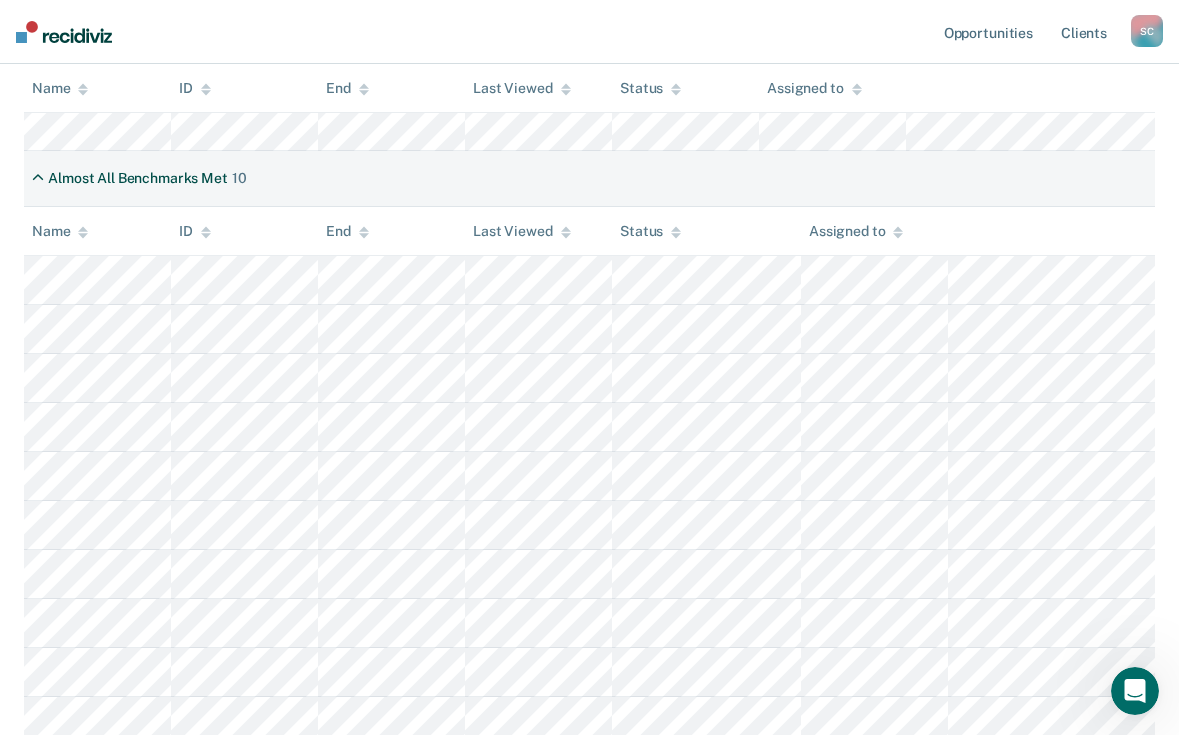 scroll, scrollTop: 200, scrollLeft: 0, axis: vertical 